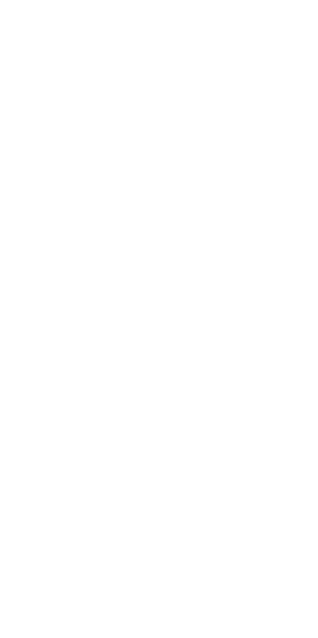 scroll, scrollTop: 0, scrollLeft: 0, axis: both 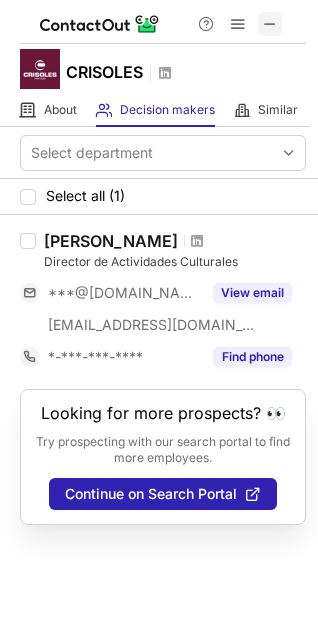 click at bounding box center [270, 24] 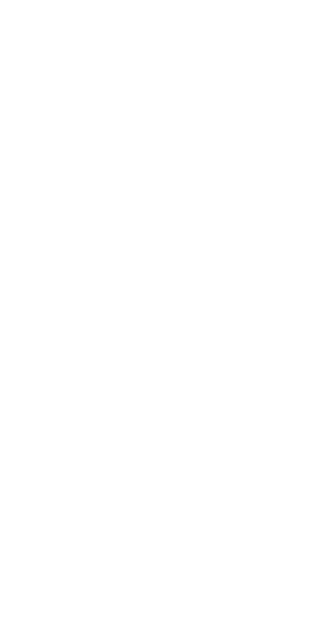 scroll, scrollTop: 0, scrollLeft: 0, axis: both 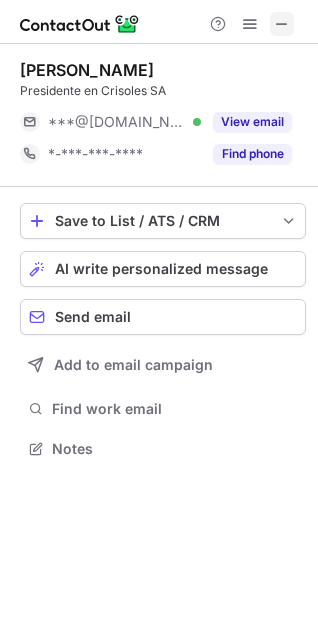 click at bounding box center (282, 24) 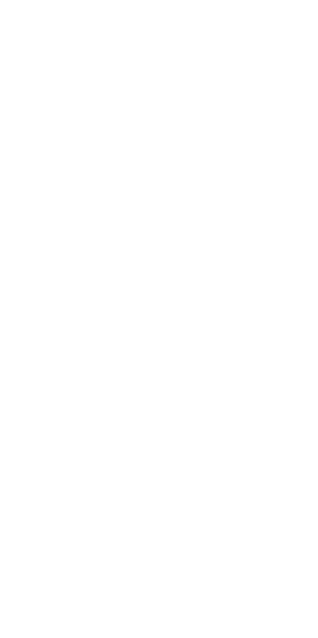 scroll, scrollTop: 0, scrollLeft: 0, axis: both 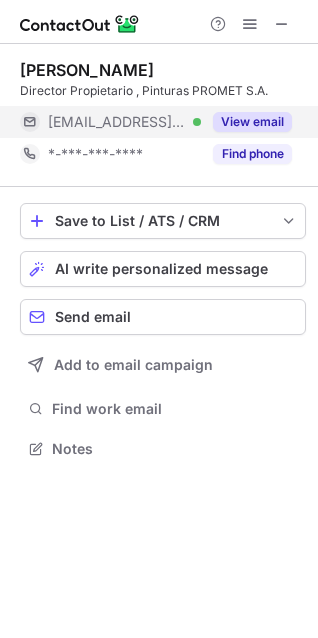 click on "View email" at bounding box center [252, 122] 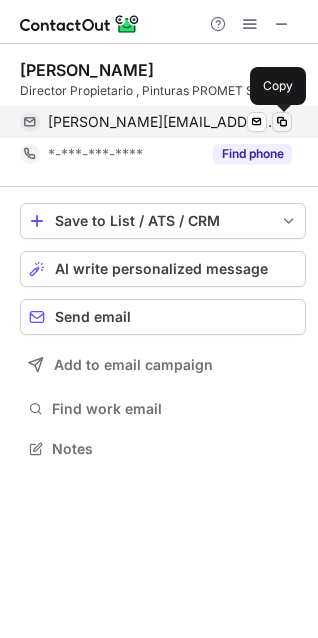 click at bounding box center [282, 122] 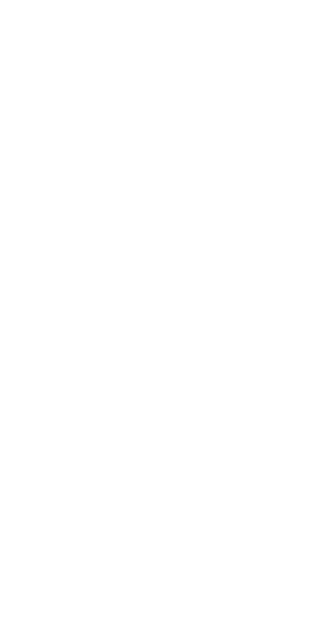 scroll, scrollTop: 0, scrollLeft: 0, axis: both 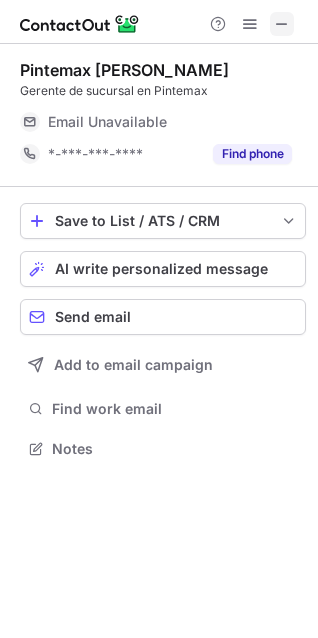 click at bounding box center [282, 24] 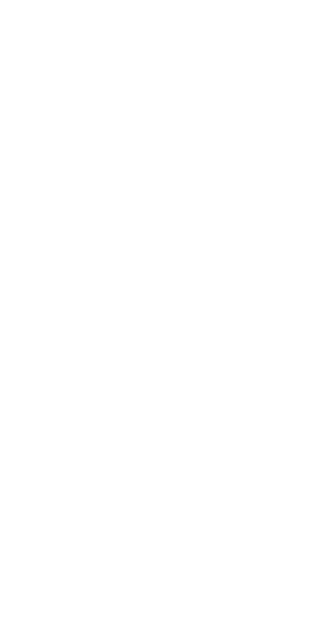 scroll, scrollTop: 0, scrollLeft: 0, axis: both 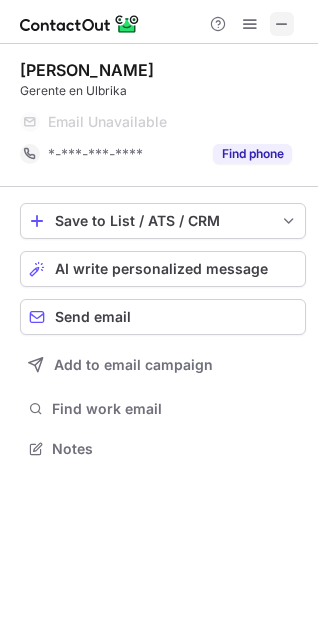 click at bounding box center (282, 24) 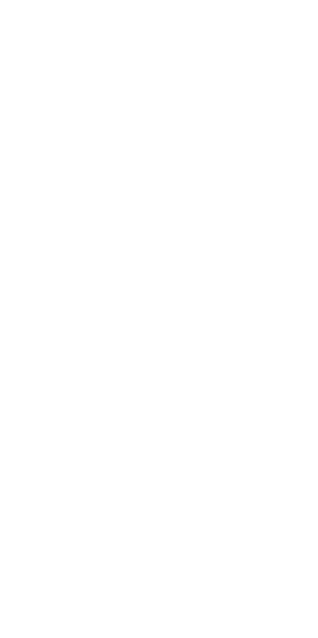 scroll, scrollTop: 0, scrollLeft: 0, axis: both 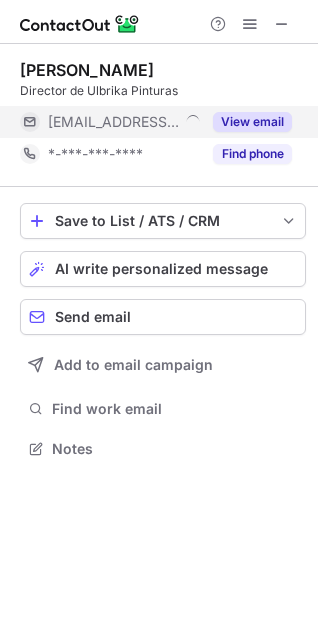 click on "View email" at bounding box center [252, 122] 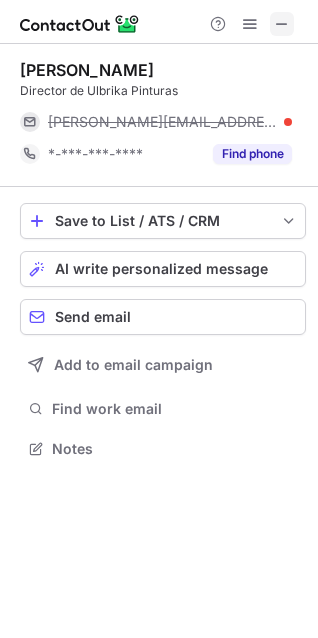 click at bounding box center (282, 24) 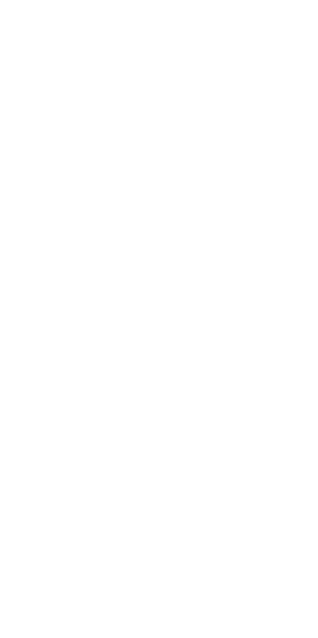 scroll, scrollTop: 0, scrollLeft: 0, axis: both 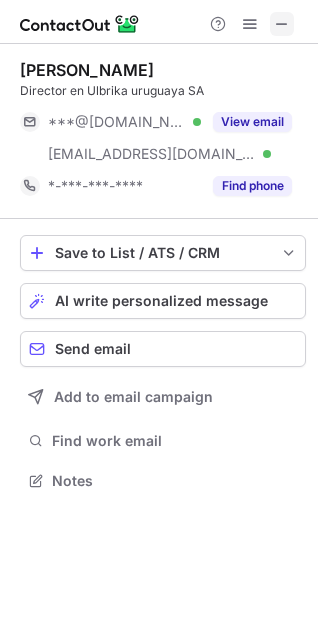 click at bounding box center [282, 24] 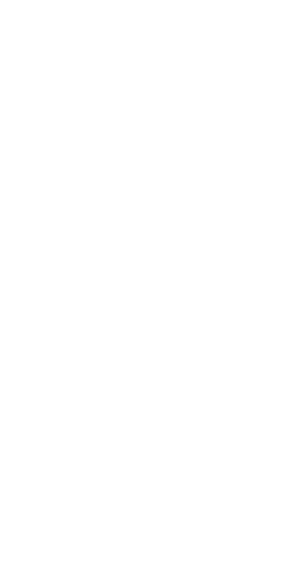 scroll, scrollTop: 0, scrollLeft: 0, axis: both 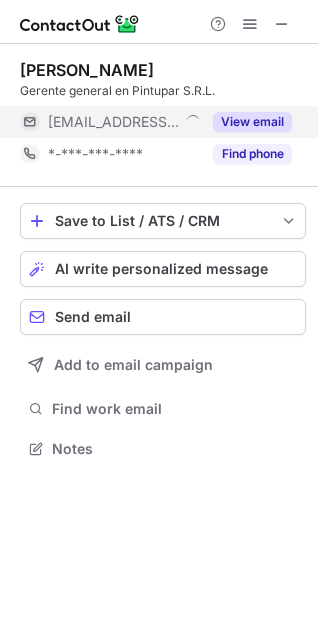 click on "View email" at bounding box center (252, 122) 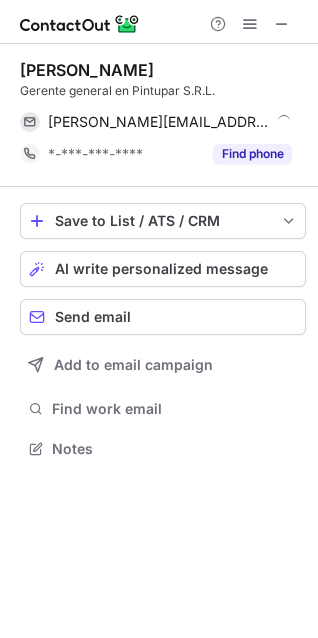 drag, startPoint x: 283, startPoint y: 25, endPoint x: 262, endPoint y: 26, distance: 21.023796 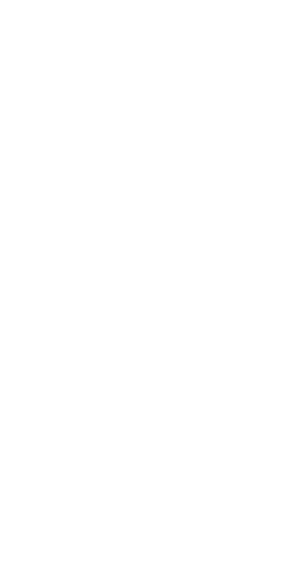scroll, scrollTop: 0, scrollLeft: 0, axis: both 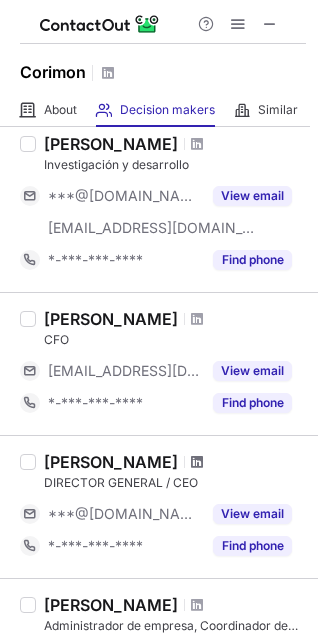 click at bounding box center [197, 462] 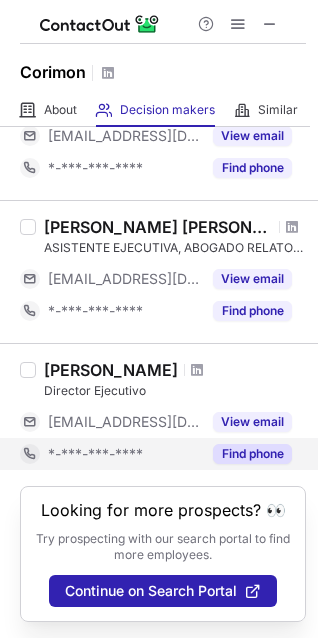 scroll, scrollTop: 1128, scrollLeft: 0, axis: vertical 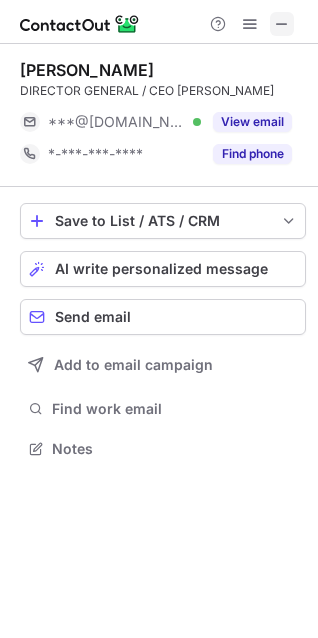 click at bounding box center (282, 24) 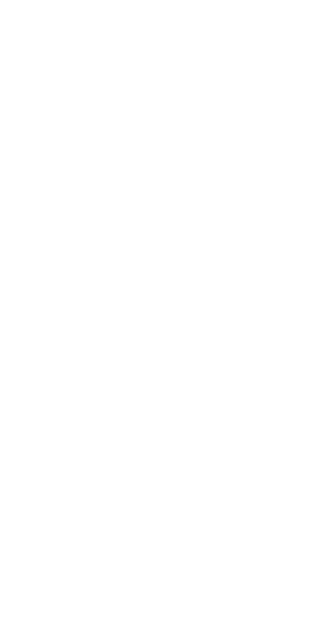 scroll, scrollTop: 0, scrollLeft: 0, axis: both 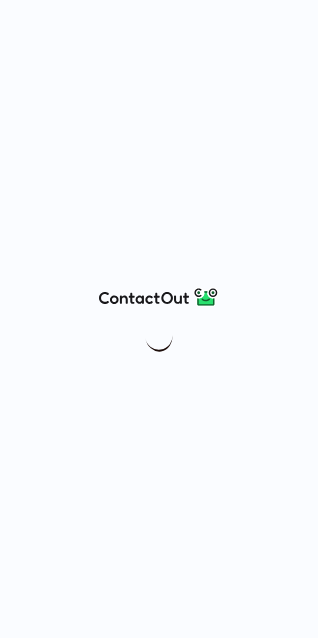 click at bounding box center [159, 319] 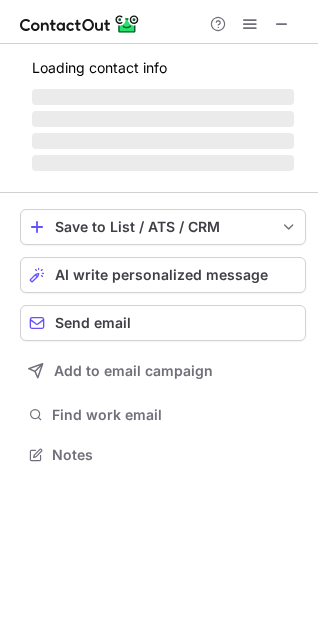scroll, scrollTop: 9, scrollLeft: 10, axis: both 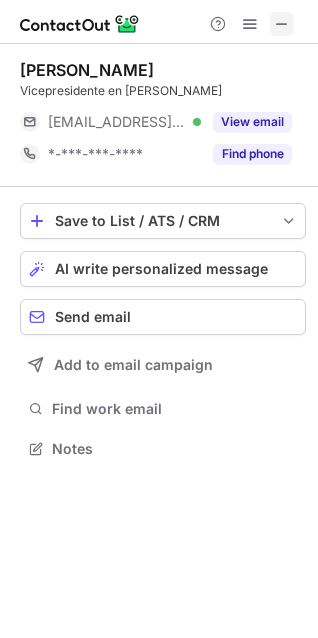click at bounding box center (282, 24) 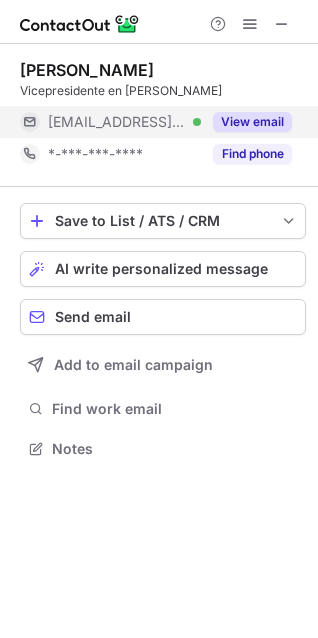 click on "View email" at bounding box center (252, 122) 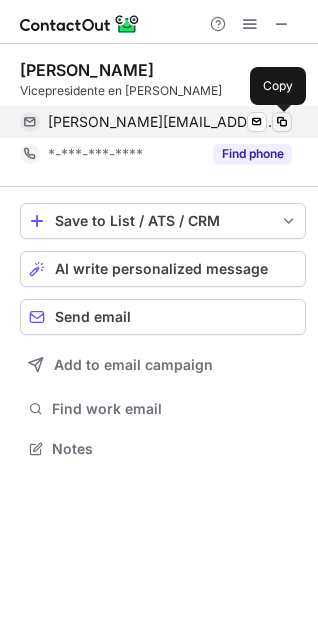 click at bounding box center [282, 122] 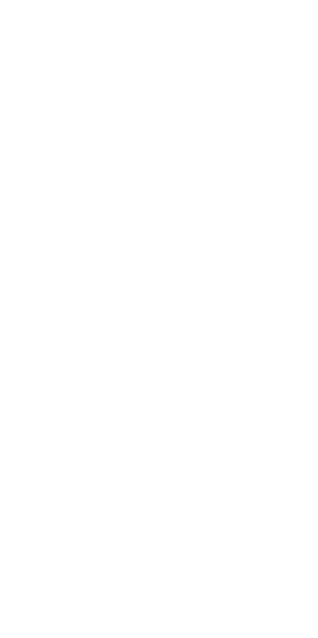 scroll, scrollTop: 0, scrollLeft: 0, axis: both 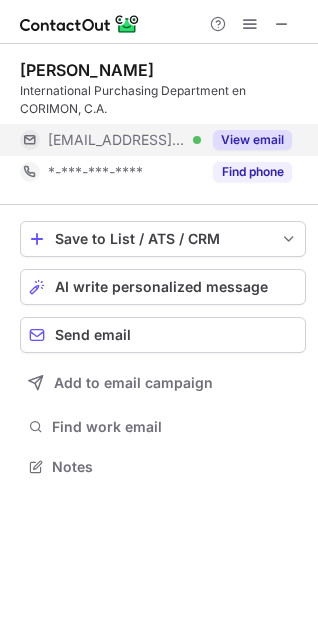 click on "View email" at bounding box center [252, 140] 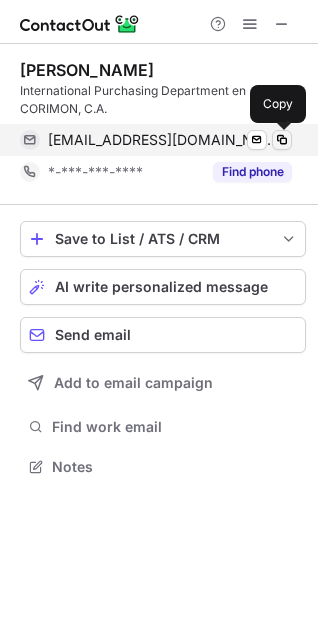 click at bounding box center [282, 140] 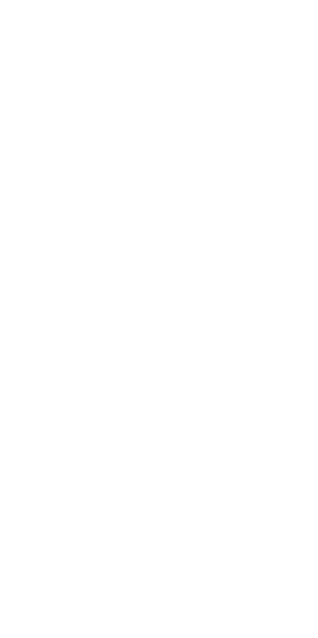 scroll, scrollTop: 0, scrollLeft: 0, axis: both 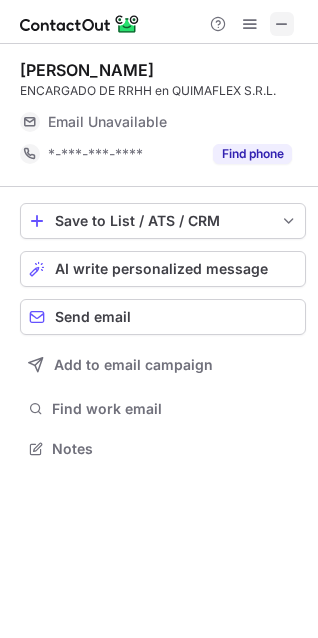 click at bounding box center (282, 24) 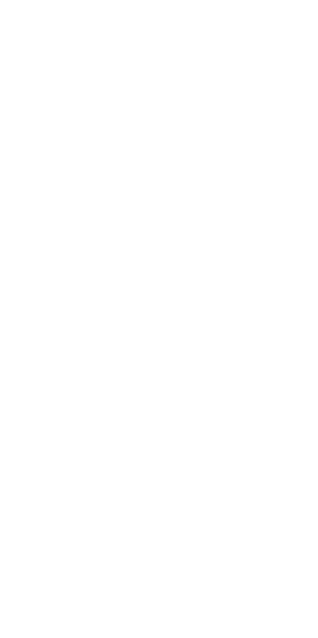 scroll, scrollTop: 0, scrollLeft: 0, axis: both 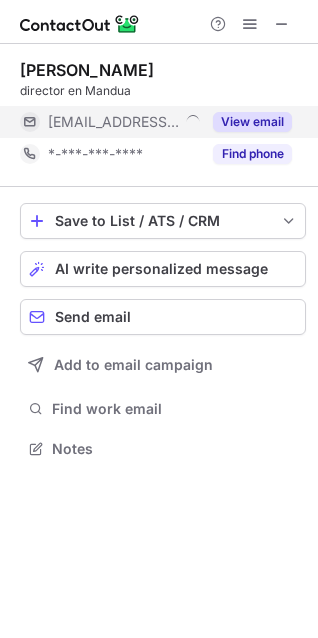 click on "View email" at bounding box center (252, 122) 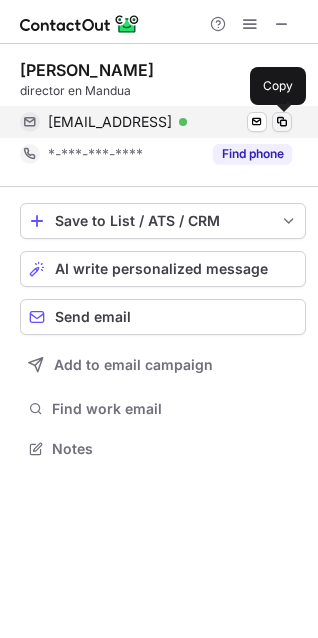 click at bounding box center [282, 122] 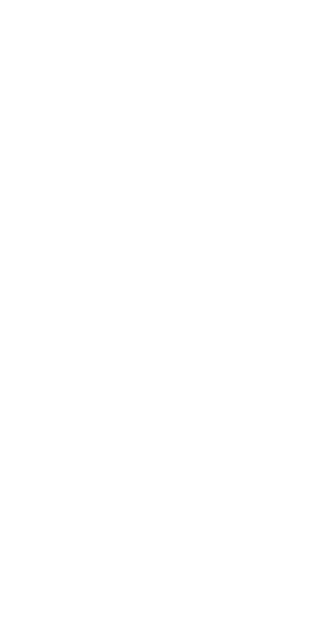 scroll, scrollTop: 0, scrollLeft: 0, axis: both 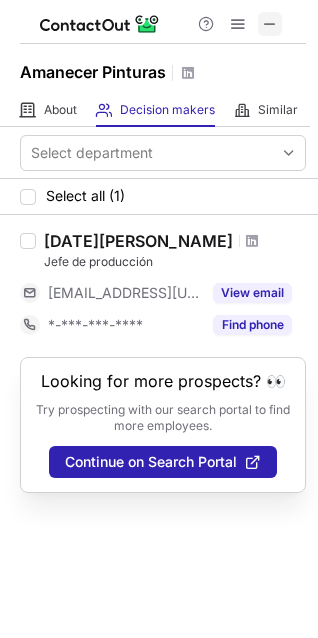 click at bounding box center [270, 24] 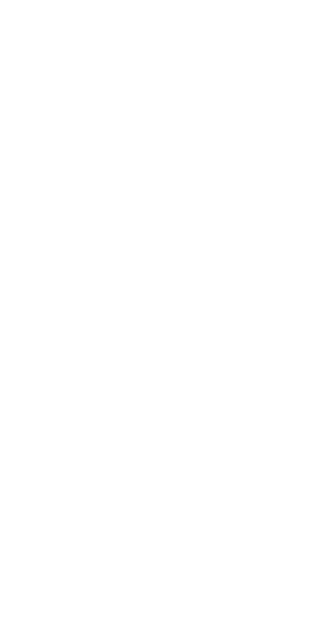 scroll, scrollTop: 0, scrollLeft: 0, axis: both 